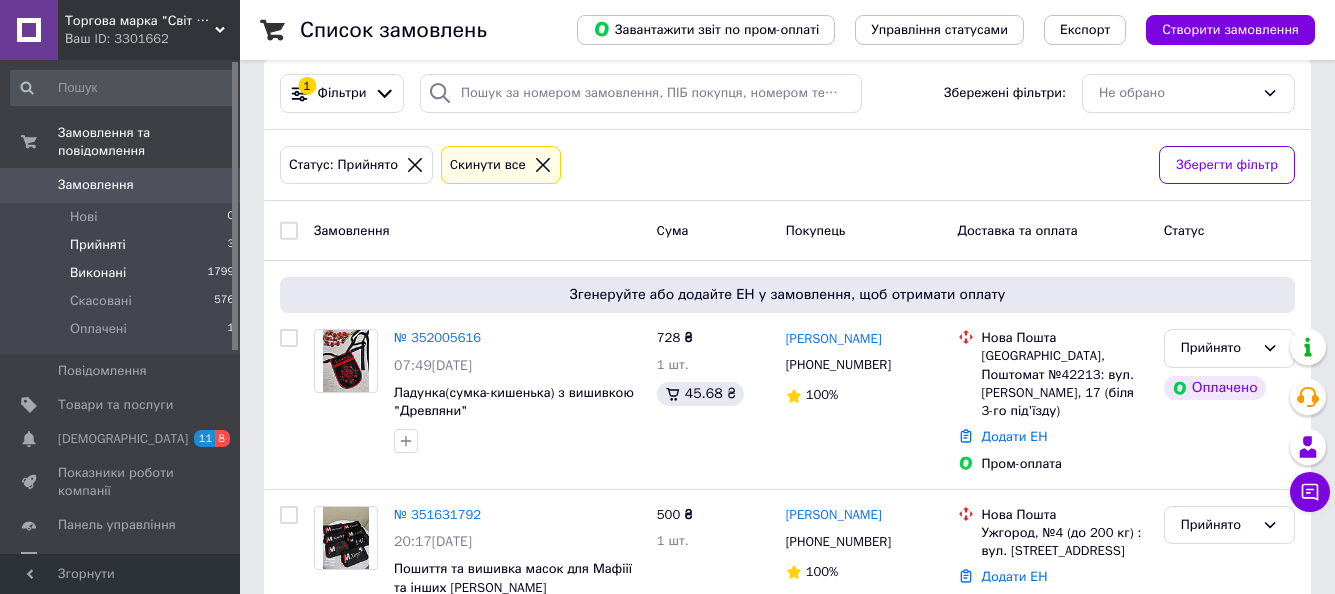scroll, scrollTop: 0, scrollLeft: 0, axis: both 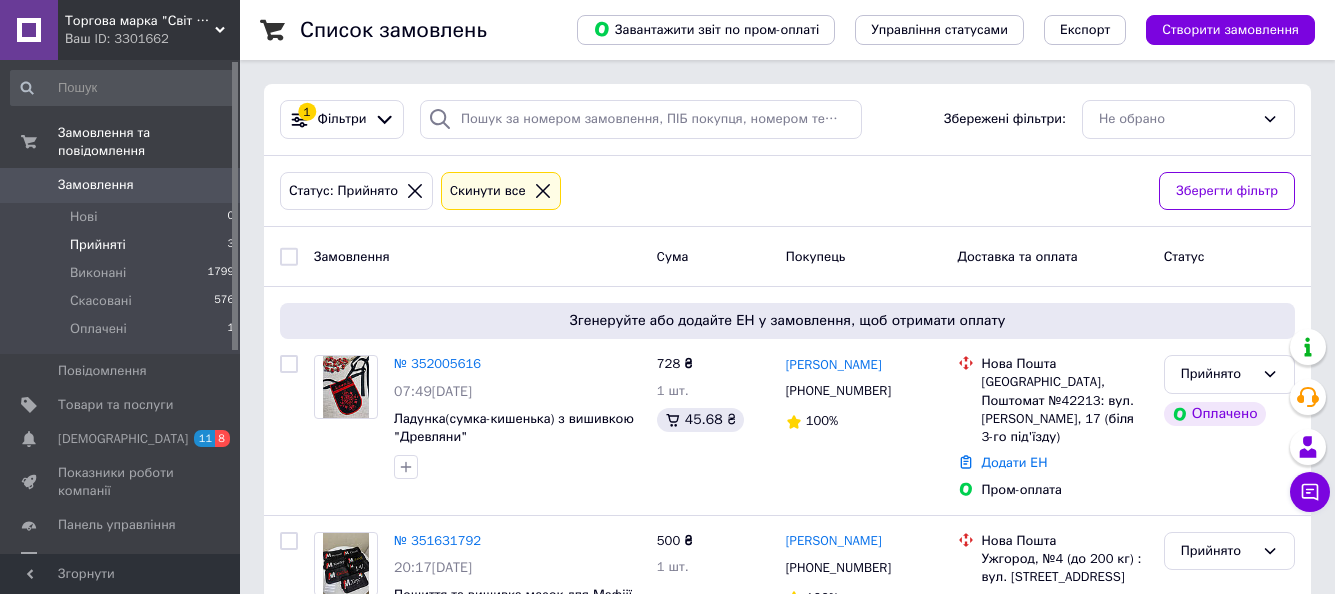 click on "Прийняті 3" at bounding box center (123, 245) 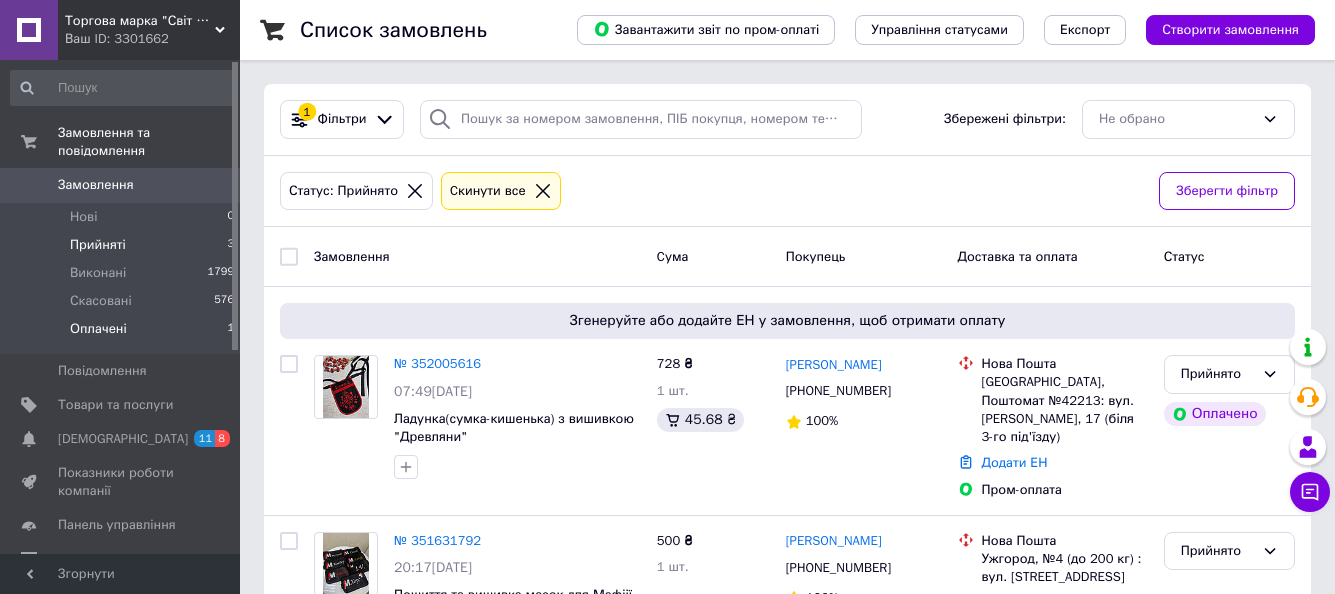 click on "Оплачені" at bounding box center (98, 329) 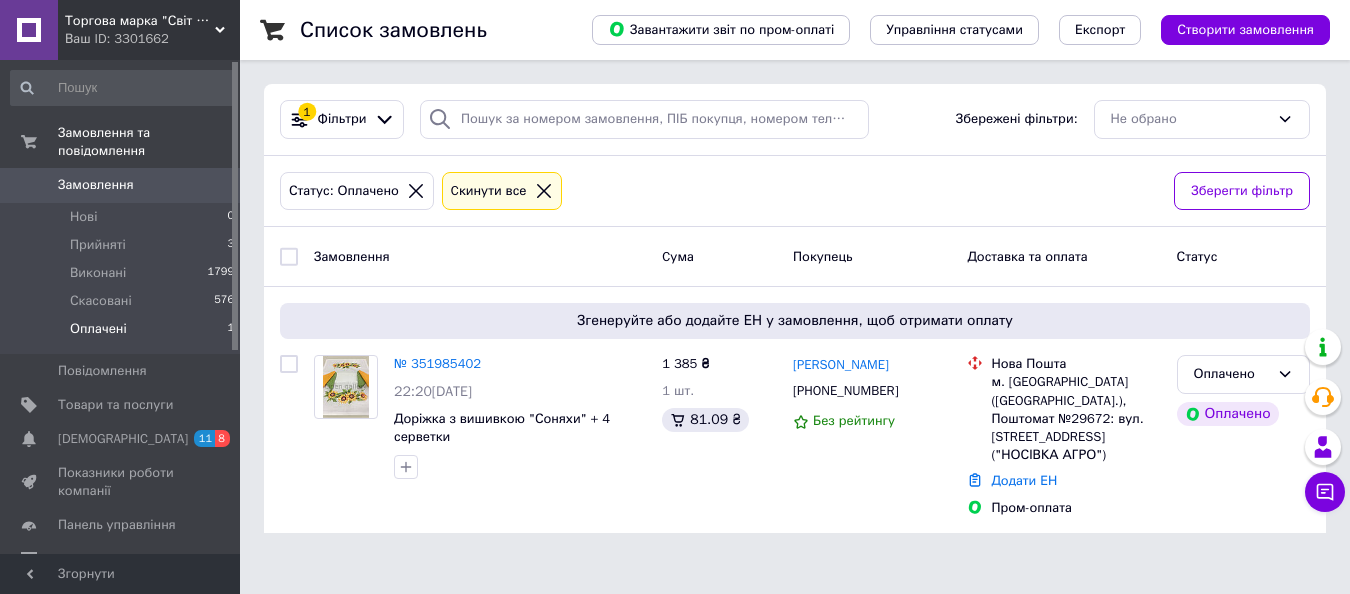 click on "Замовлення" at bounding box center (121, 185) 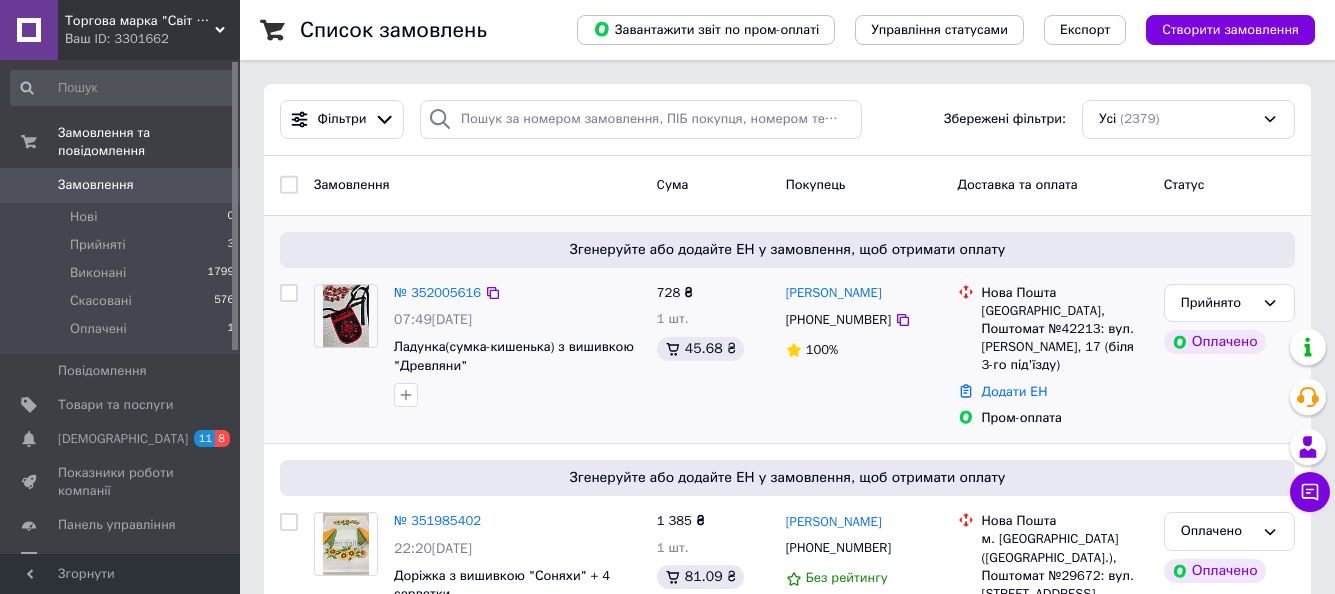 scroll, scrollTop: 100, scrollLeft: 0, axis: vertical 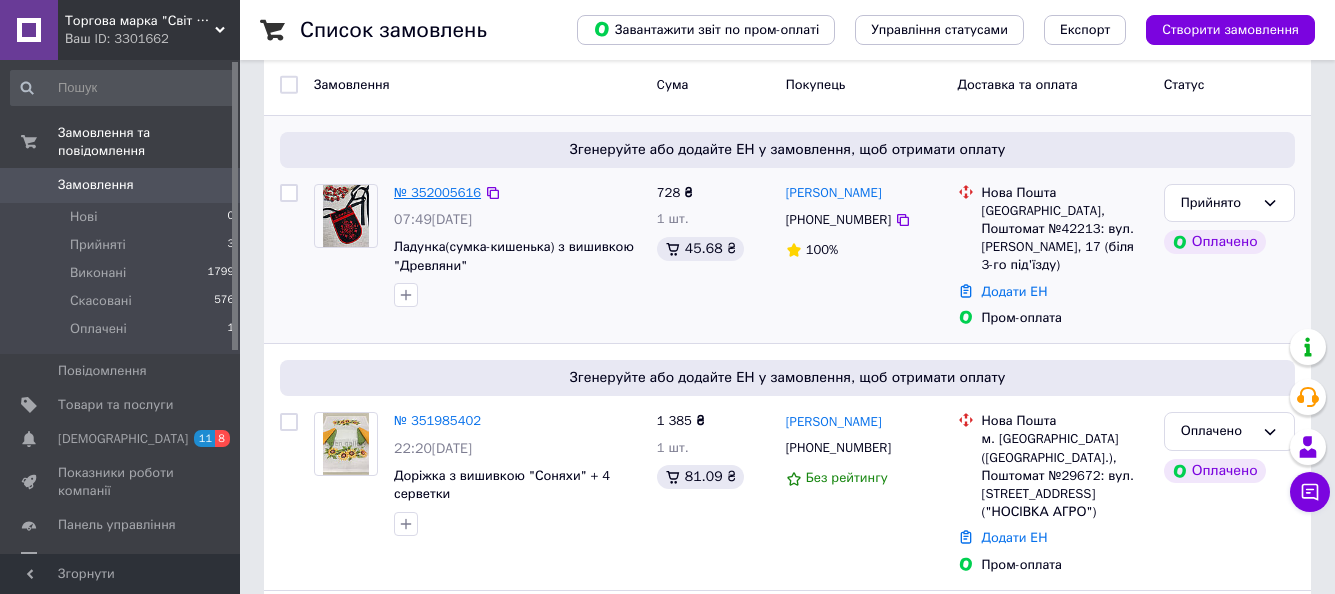 click on "№ 352005616" at bounding box center (437, 192) 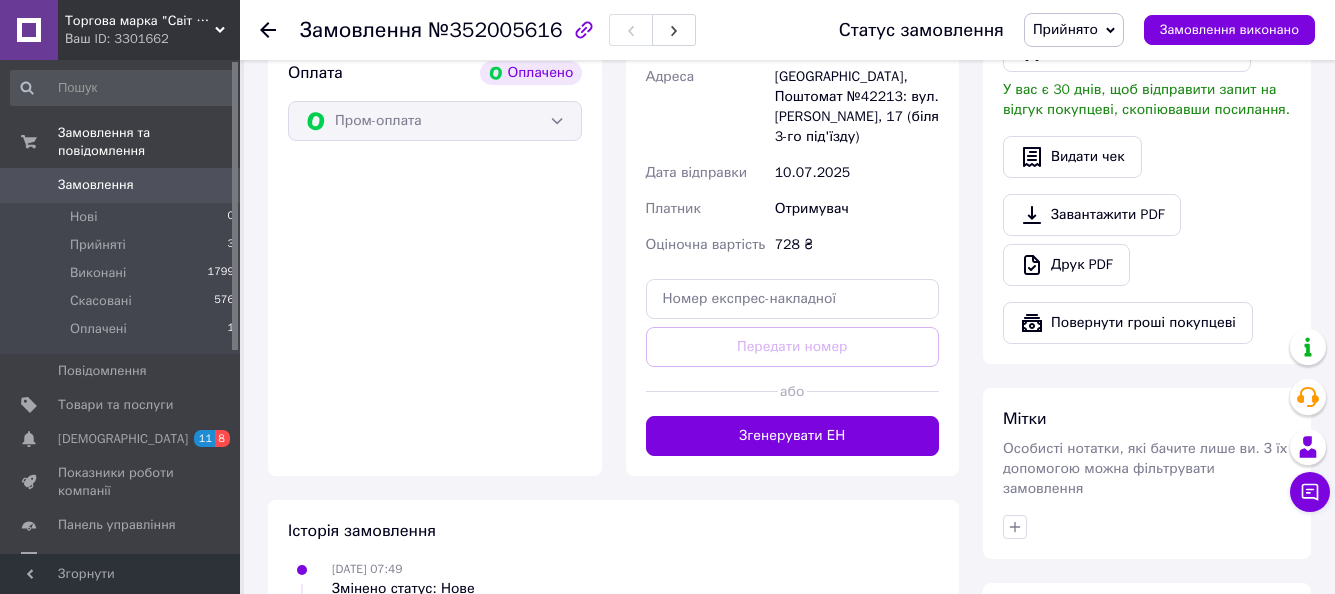 scroll, scrollTop: 700, scrollLeft: 0, axis: vertical 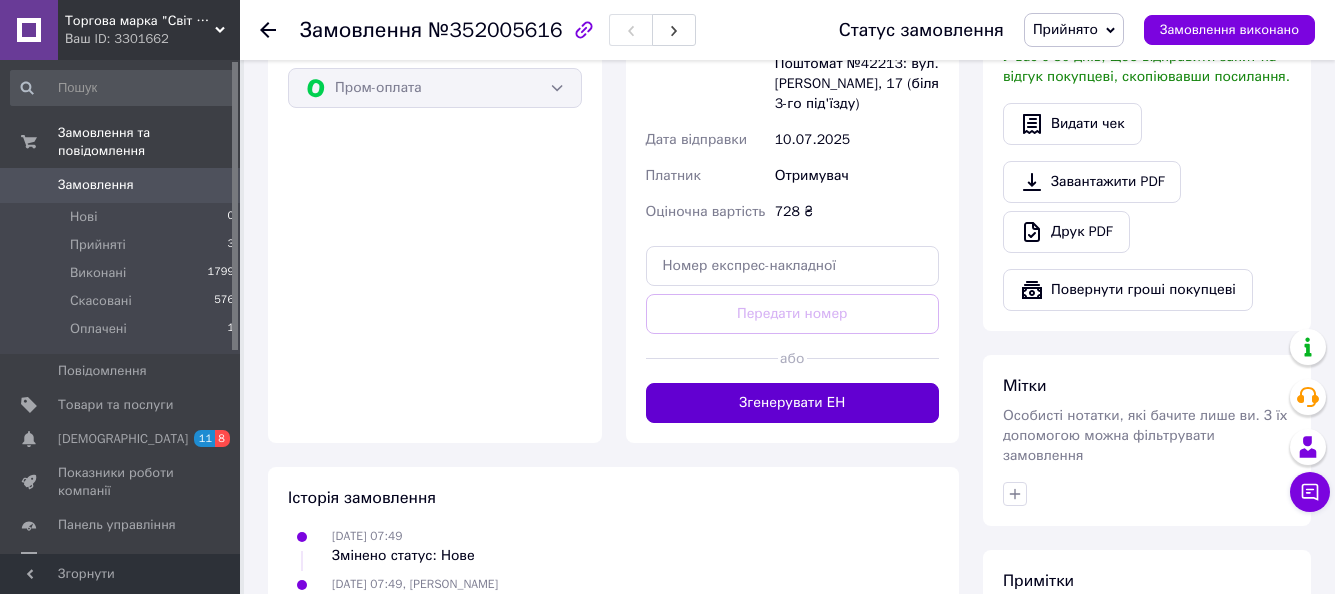 click on "Згенерувати ЕН" at bounding box center (793, 403) 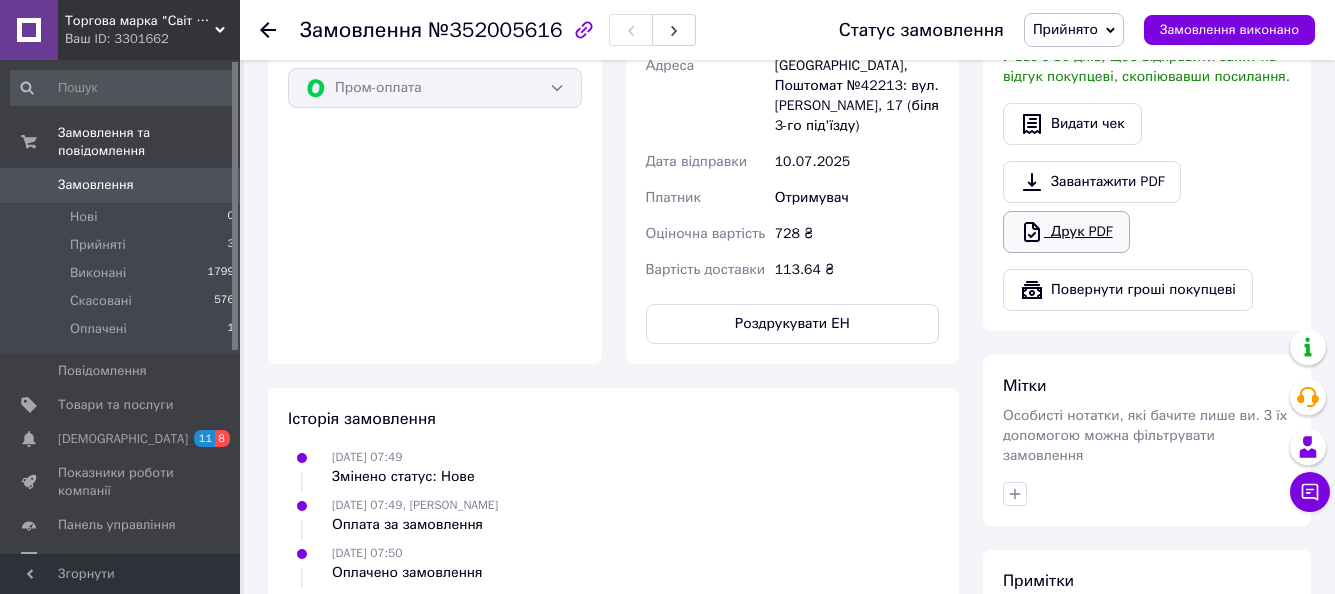 click on "Друк PDF" at bounding box center [1066, 232] 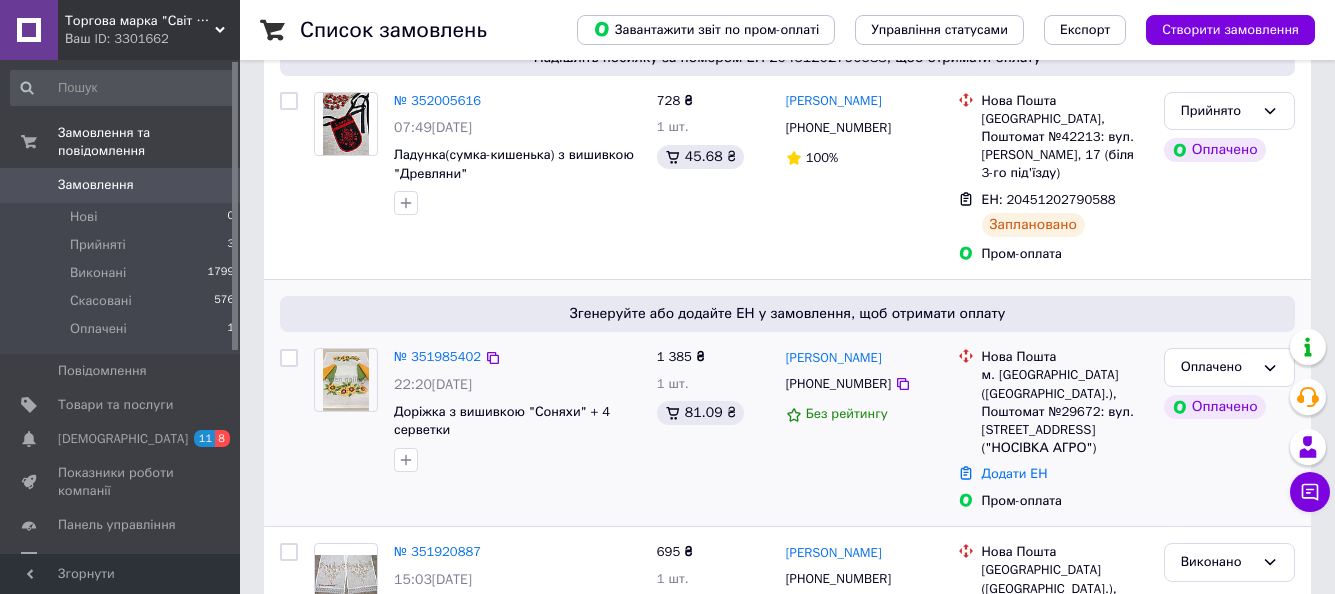 scroll, scrollTop: 200, scrollLeft: 0, axis: vertical 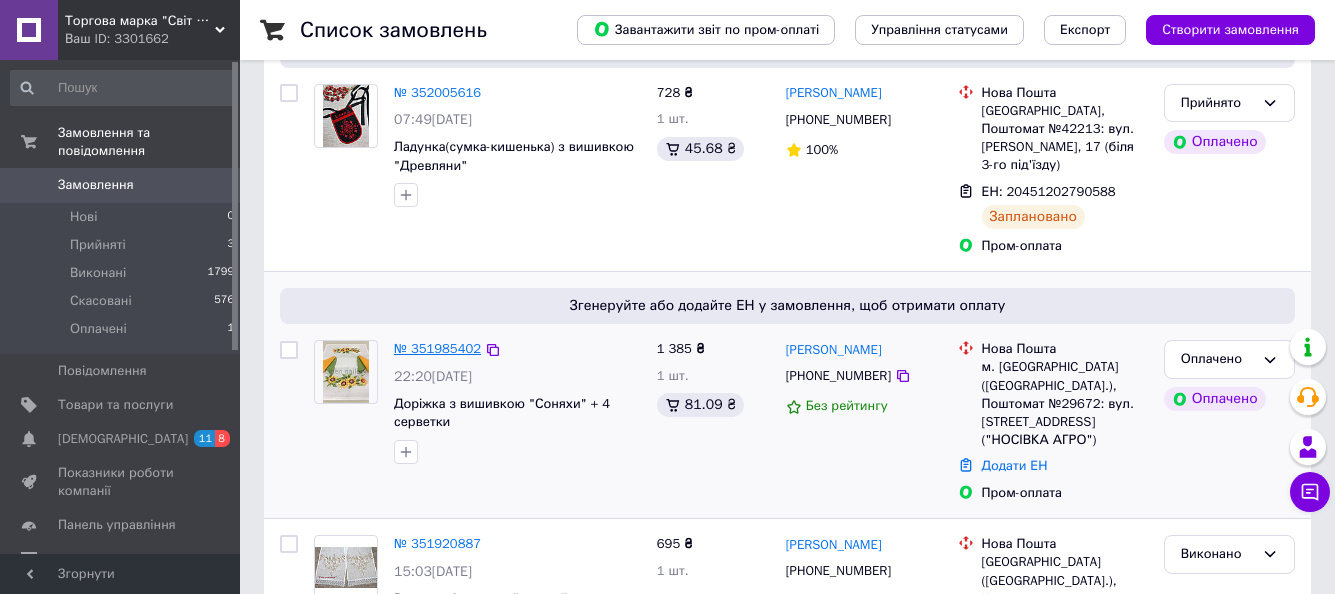 click on "№ 351985402" at bounding box center (437, 348) 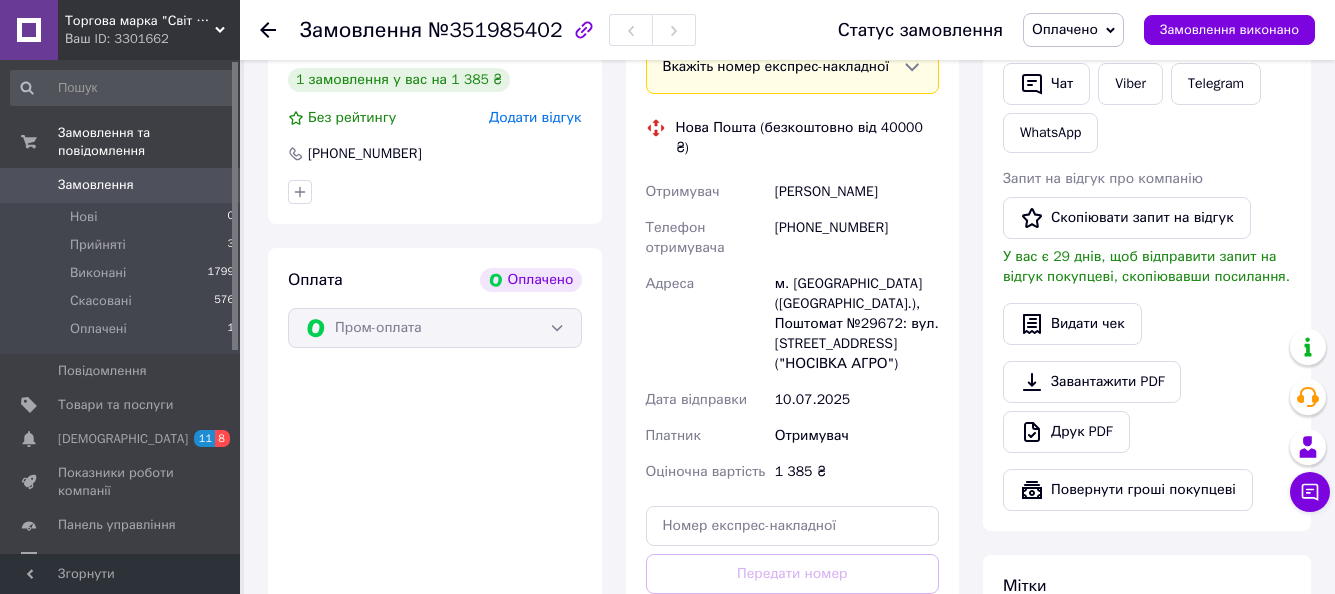 scroll, scrollTop: 700, scrollLeft: 0, axis: vertical 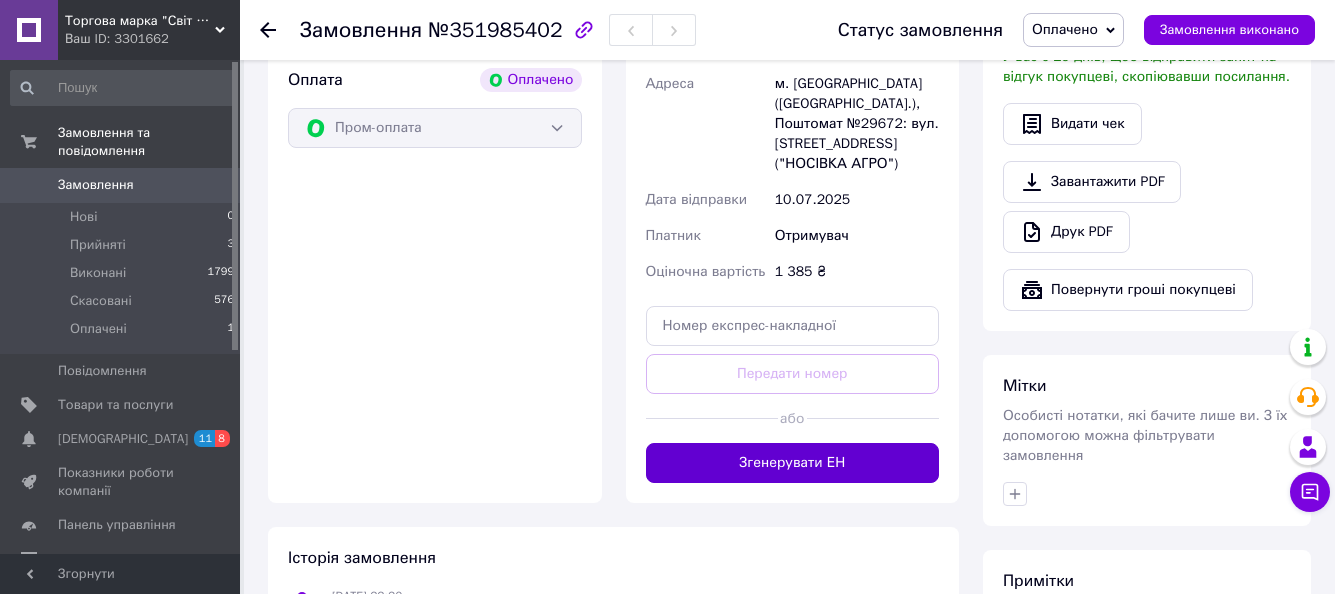 click on "Згенерувати ЕН" at bounding box center (793, 463) 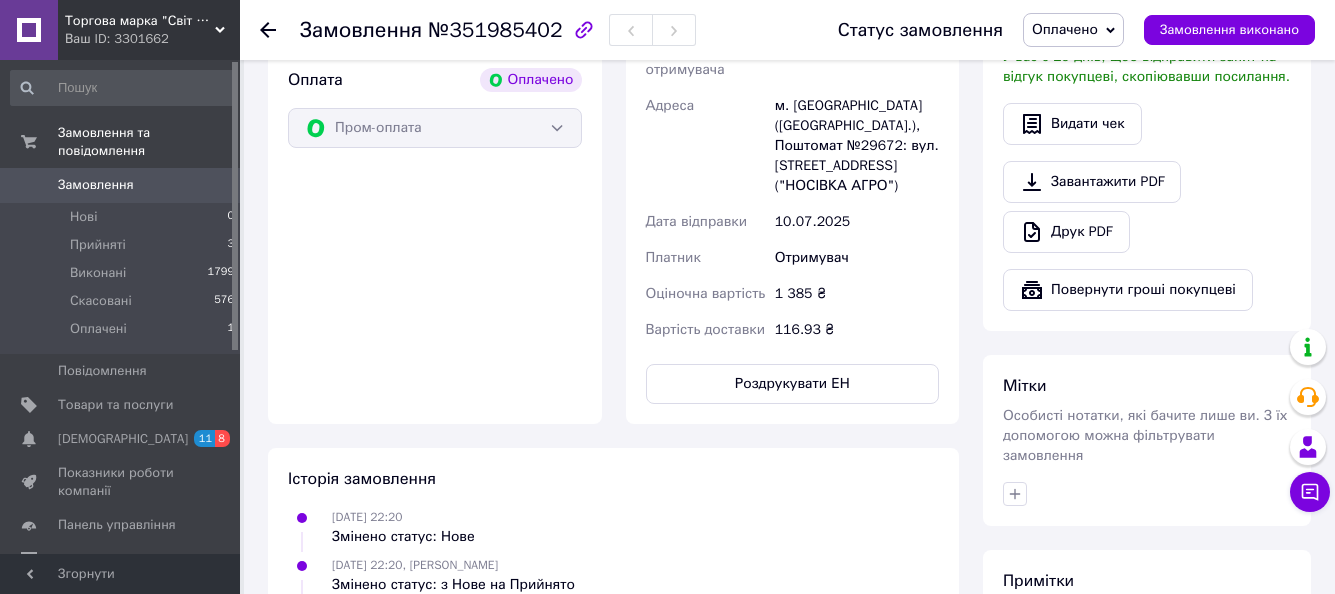click on "Друк PDF" at bounding box center (1066, 232) 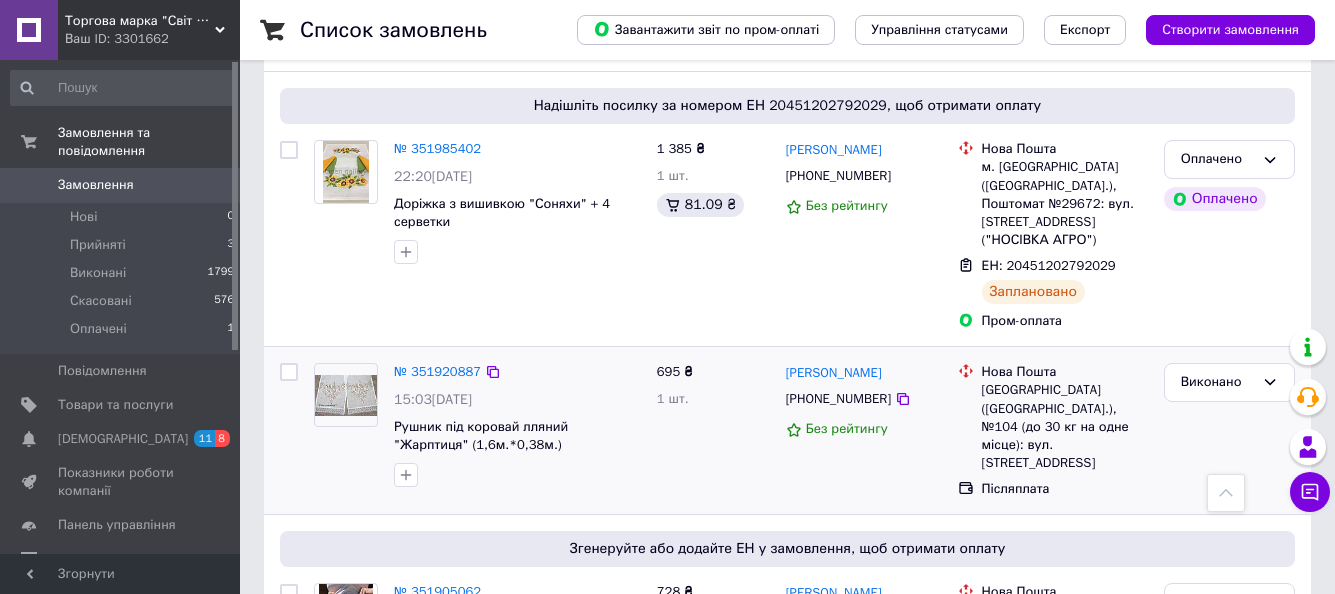scroll, scrollTop: 500, scrollLeft: 0, axis: vertical 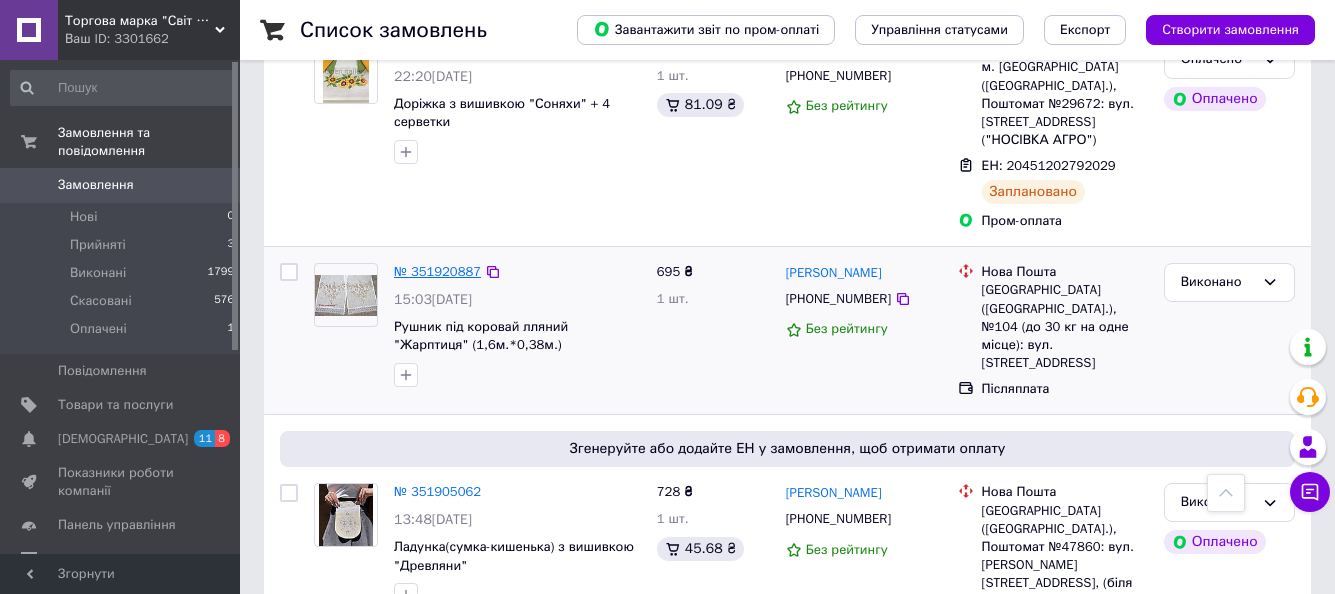 click on "№ 351920887" at bounding box center [437, 271] 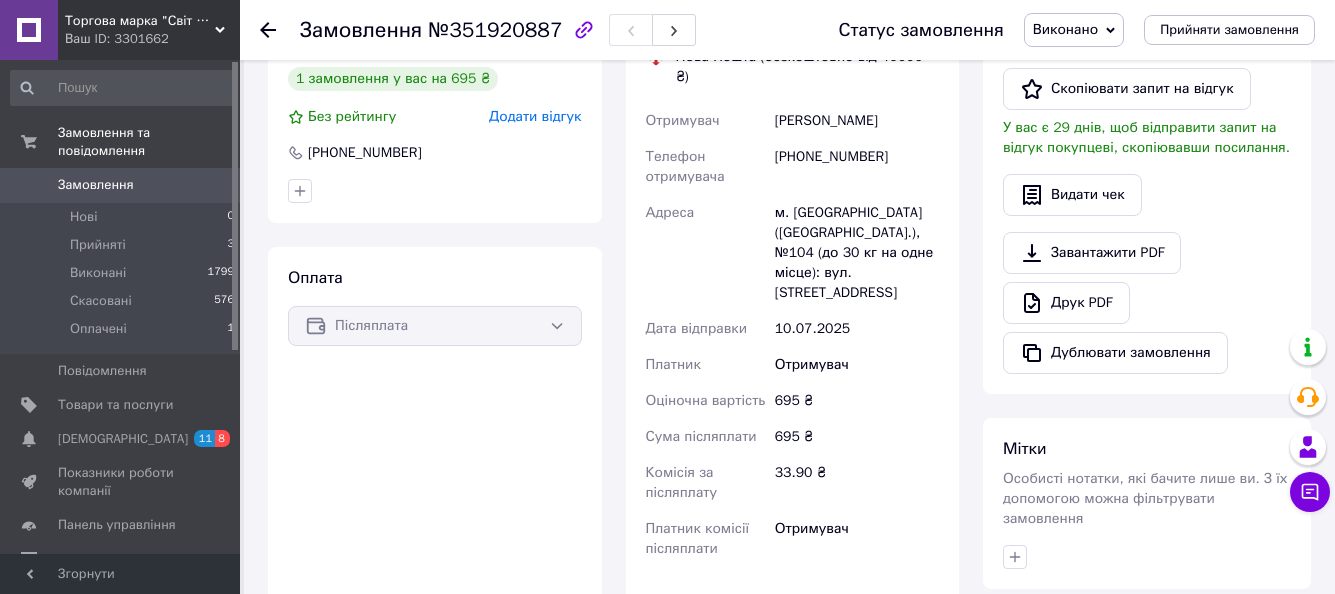 scroll, scrollTop: 400, scrollLeft: 0, axis: vertical 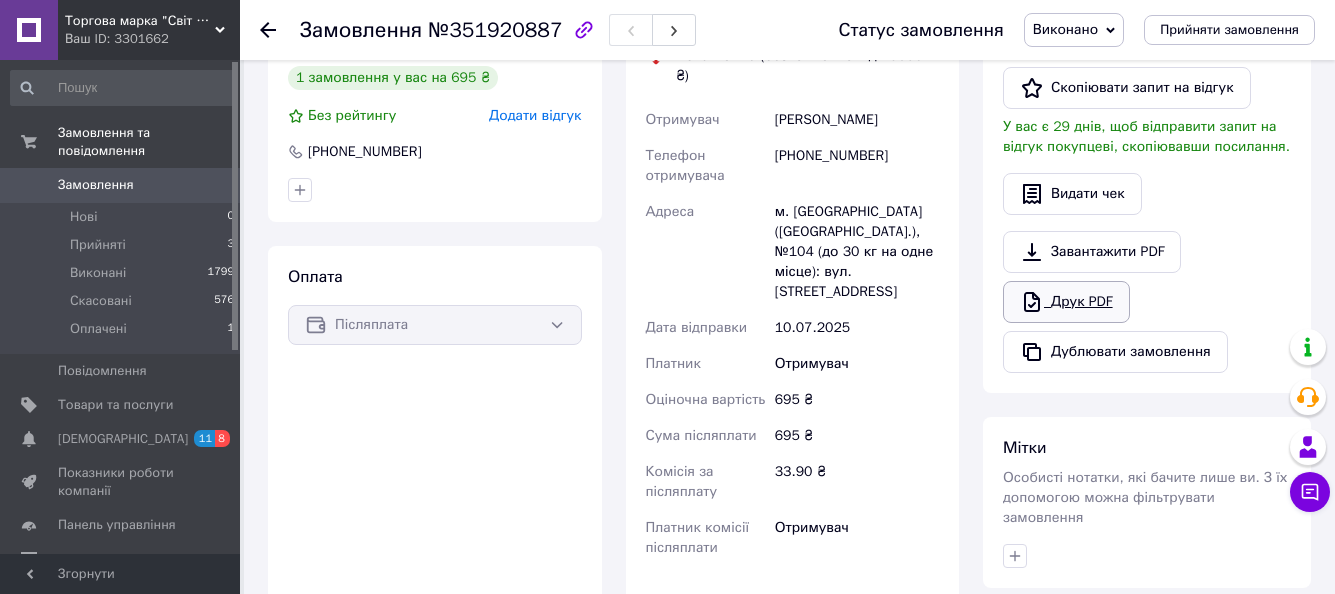click on "Друк PDF" at bounding box center (1066, 302) 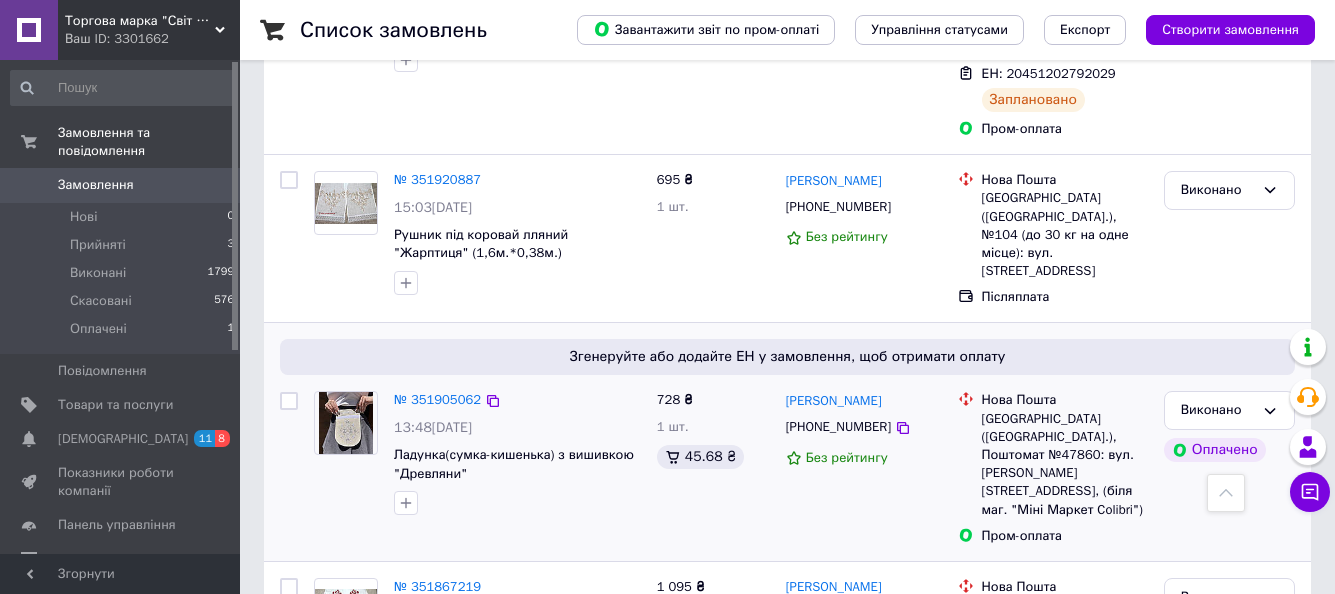 scroll, scrollTop: 600, scrollLeft: 0, axis: vertical 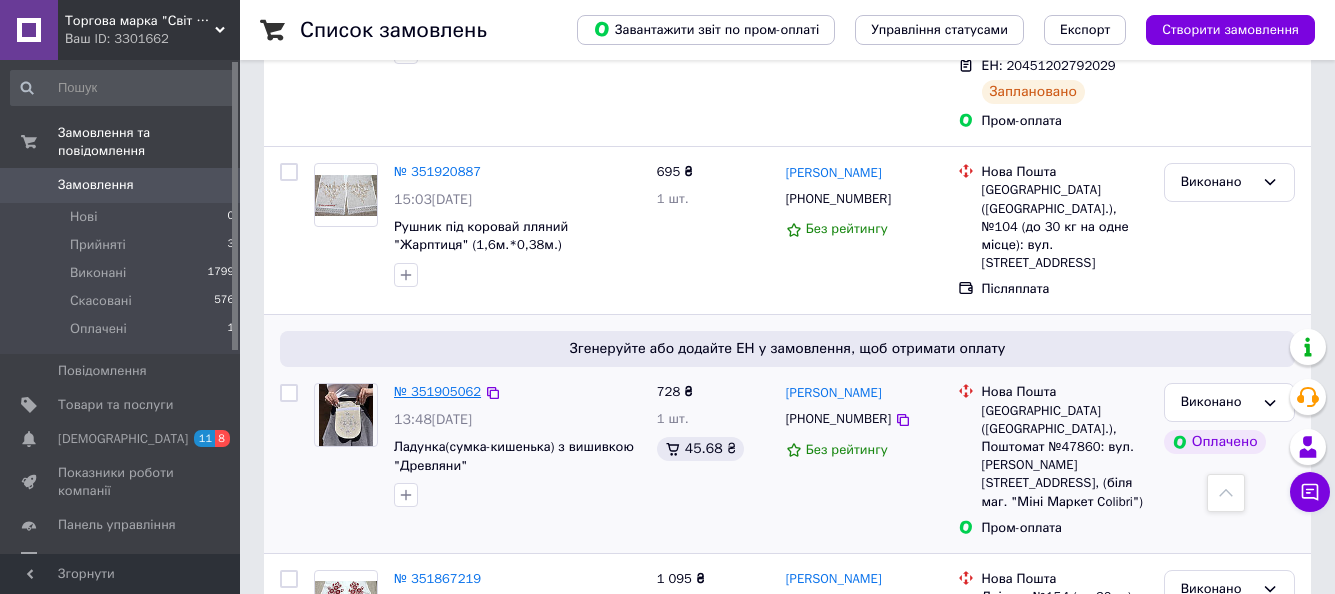 click on "№ 351905062" at bounding box center (437, 391) 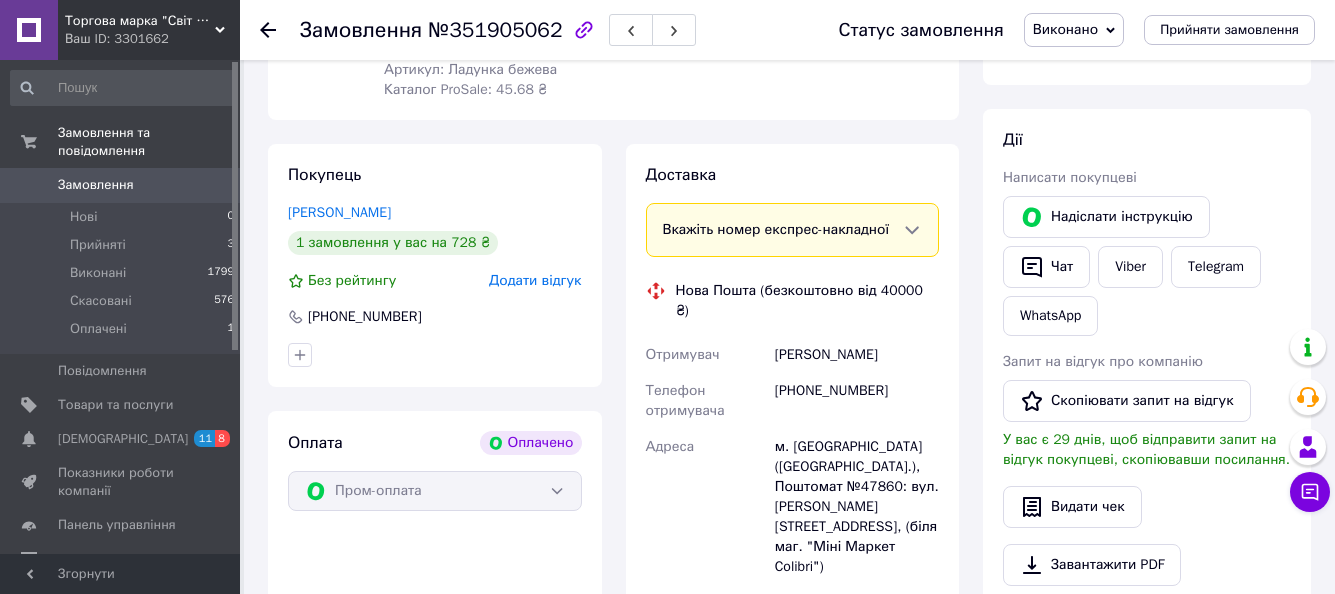 scroll, scrollTop: 300, scrollLeft: 0, axis: vertical 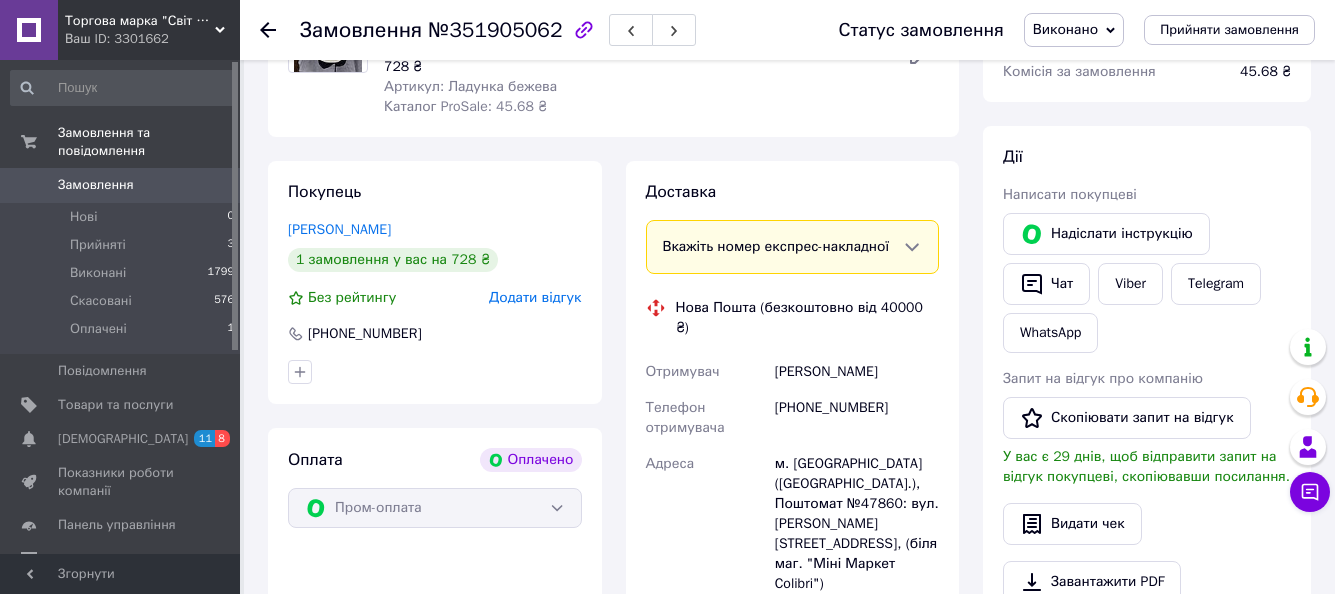 click on "Вкажіть номер експрес-накладної" at bounding box center (783, 247) 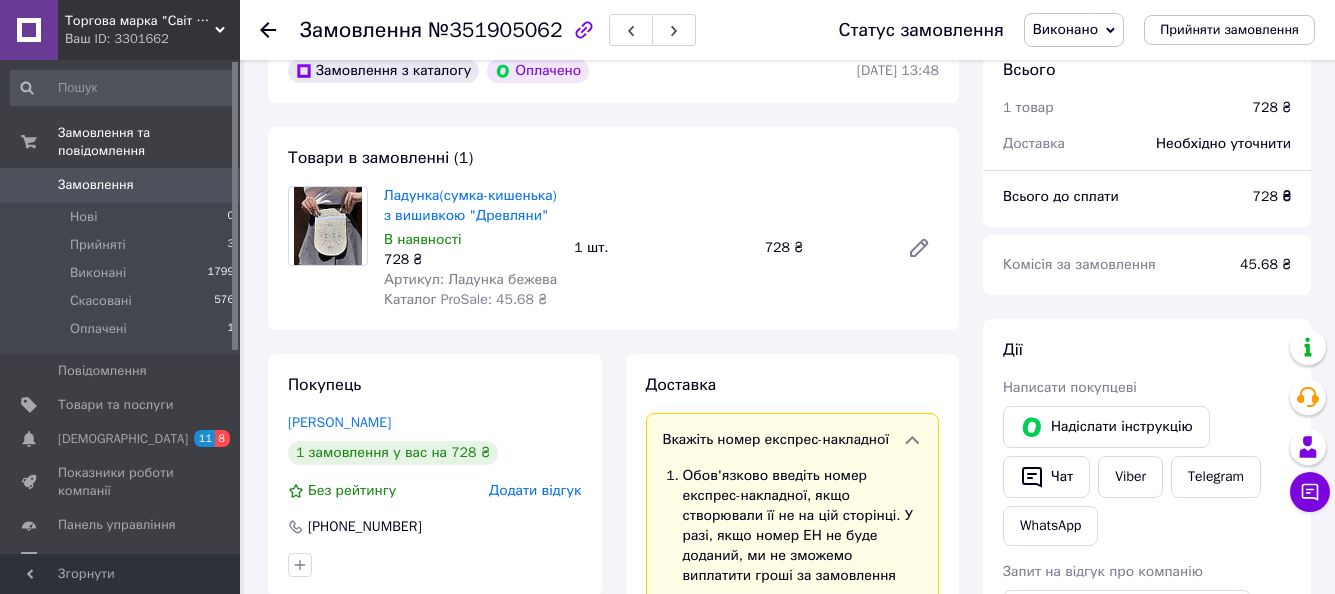 scroll, scrollTop: 100, scrollLeft: 0, axis: vertical 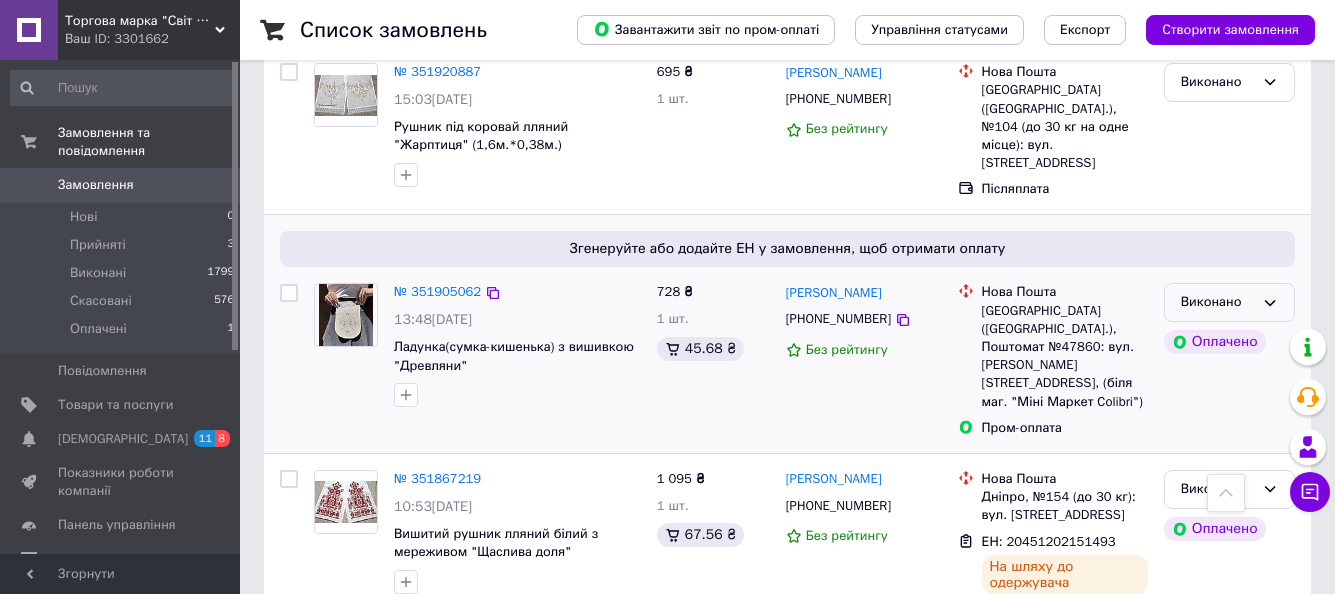click on "Виконано" at bounding box center (1229, 302) 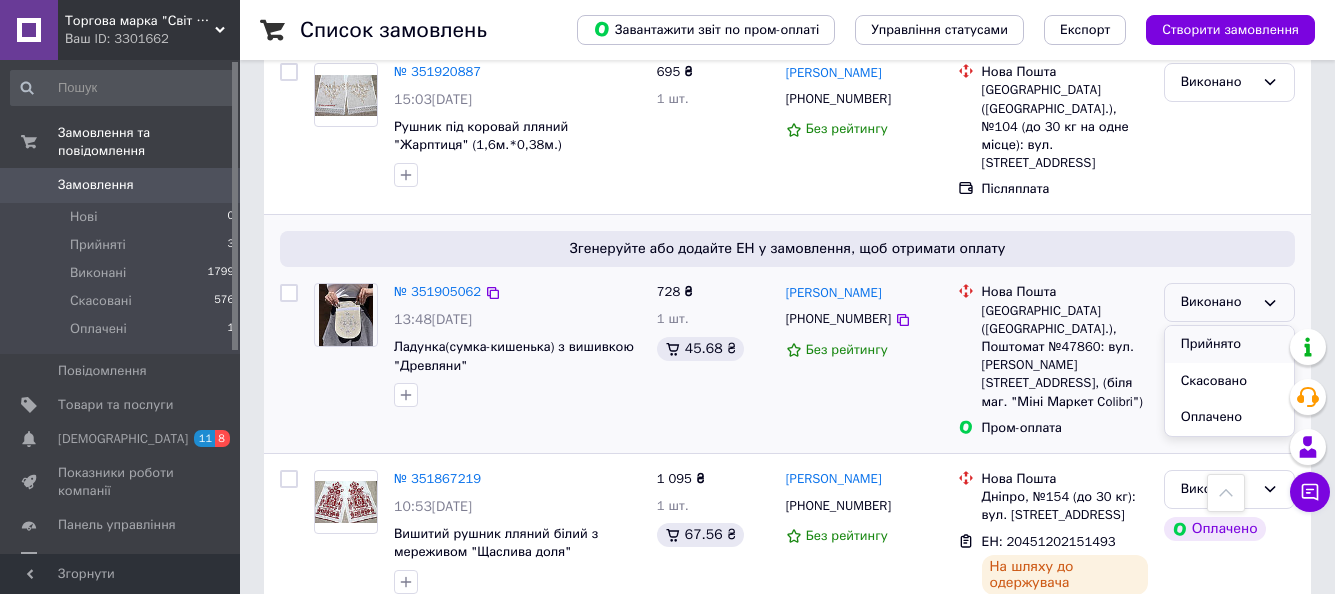 click on "Прийнято" at bounding box center (1229, 344) 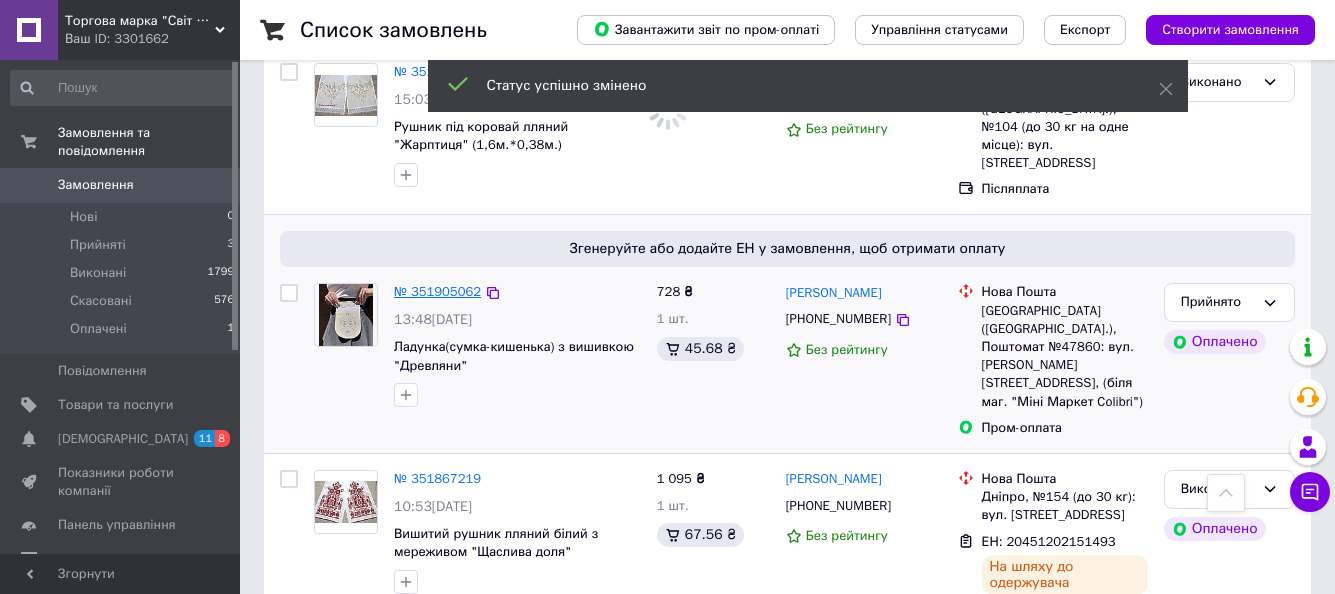 click on "№ 351905062" at bounding box center [437, 291] 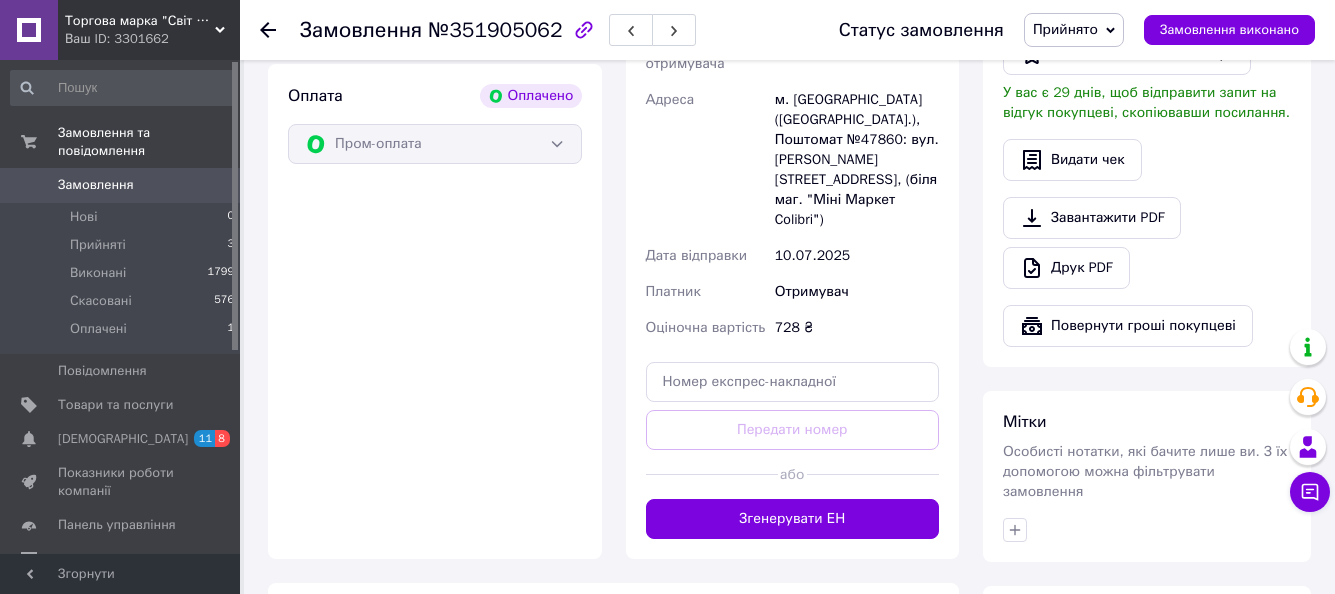 scroll, scrollTop: 696, scrollLeft: 0, axis: vertical 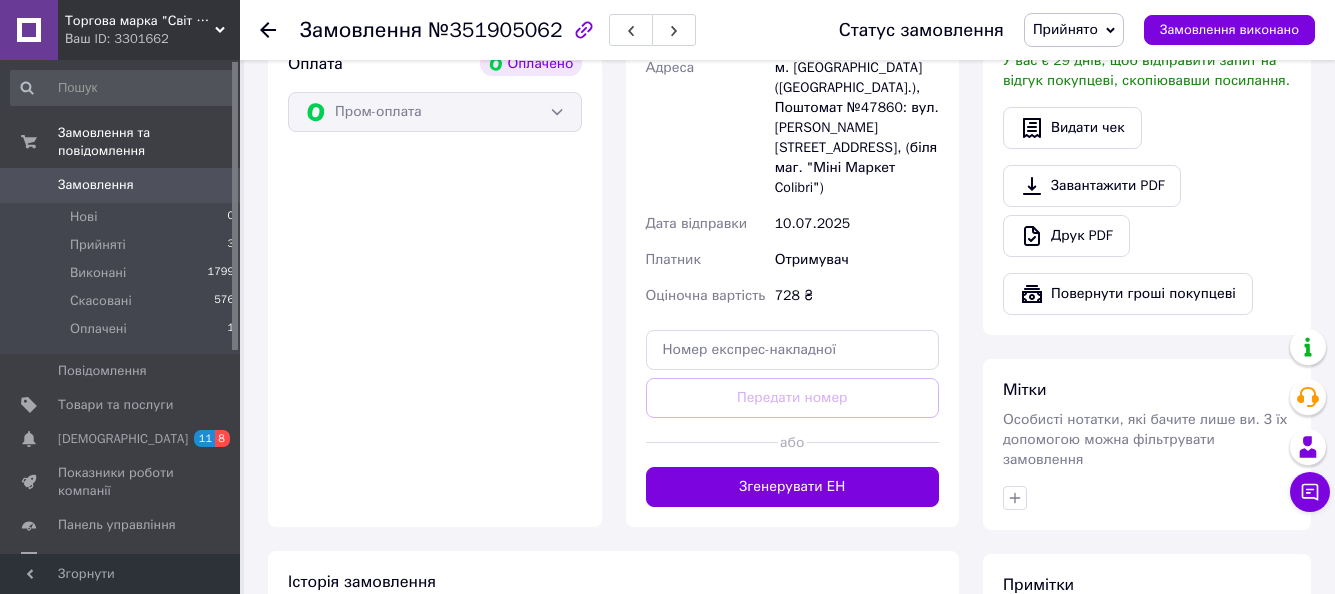 click on "Доставка [PERSON_NAME] Вкажіть номер експрес-накладної Обов'язково введіть номер експрес-накладної,
якщо створювали її не на цій сторінці. У разі,
якщо номер ЕН не буде доданий, ми не зможемо
виплатити гроші за замовлення Мобільний номер покупця (із замовлення) повинен відповідати номеру отримувача за накладною Нова Пошта (безкоштовно від 40000 ₴) Отримувач [PERSON_NAME] Телефон отримувача [PHONE_NUMBER] Адреса м. [GEOGRAPHIC_DATA] ([GEOGRAPHIC_DATA].), Поштомат №47860: вул. [PERSON_NAME][STREET_ADDRESS], (біля маг. "Міні Маркет Colibri") Дата відправки [DATE] Платник Отримувач 728 ₴ або" at bounding box center [793, 146] 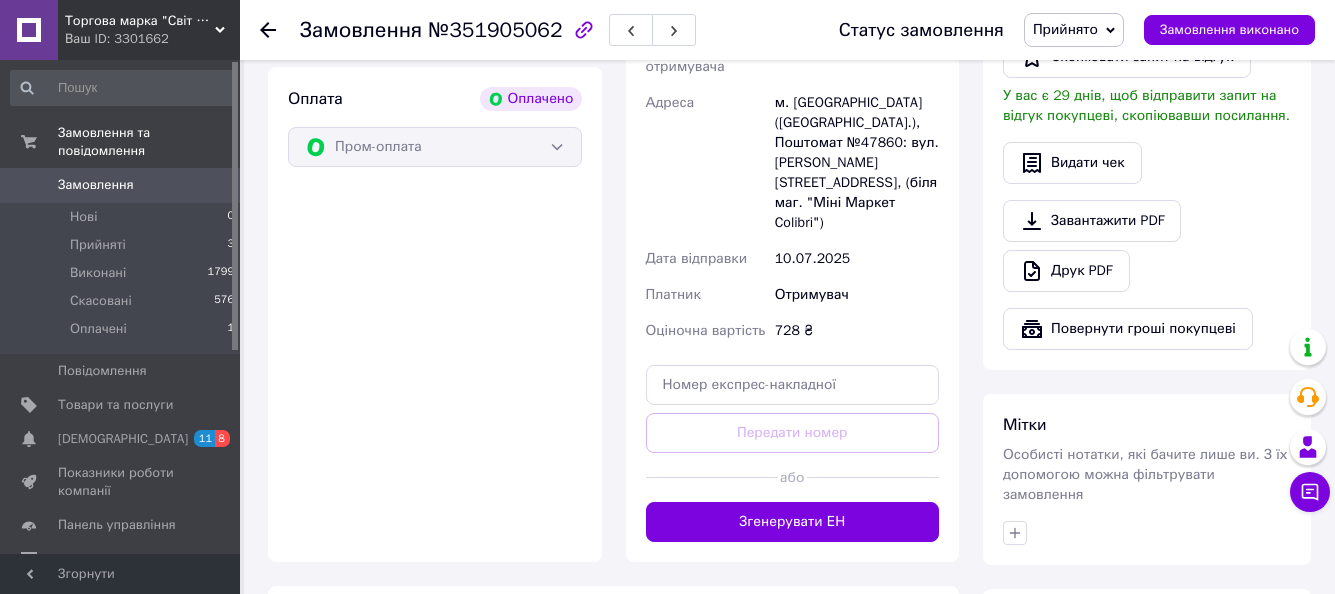 scroll, scrollTop: 696, scrollLeft: 0, axis: vertical 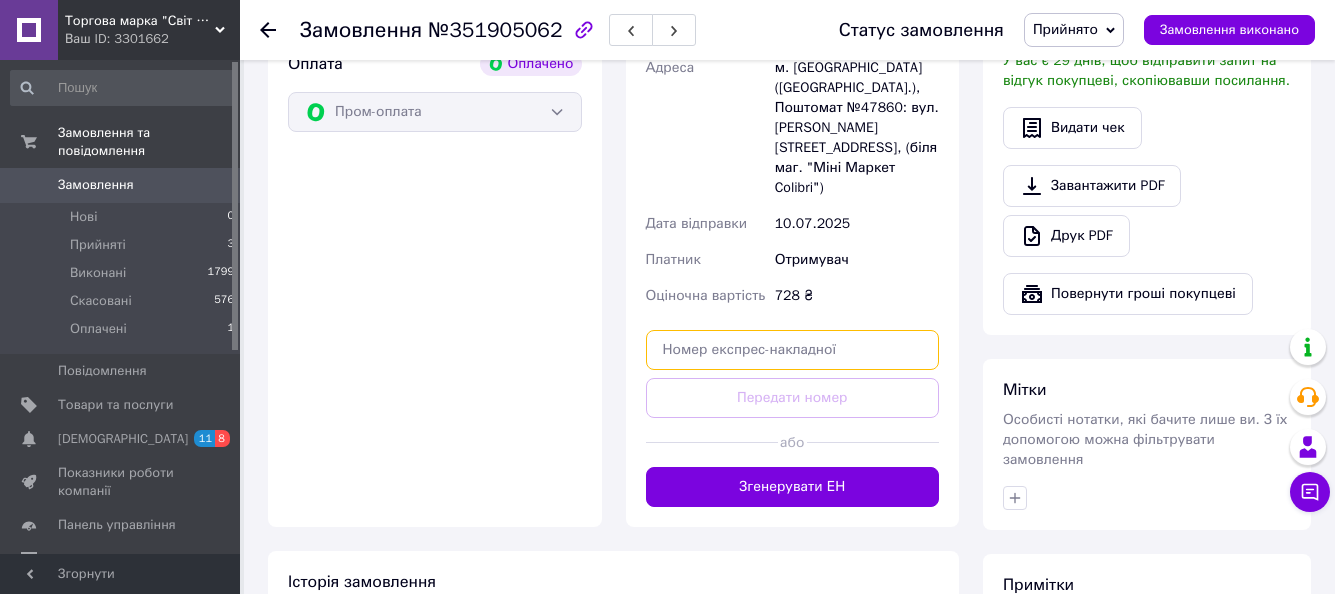 click at bounding box center [793, 350] 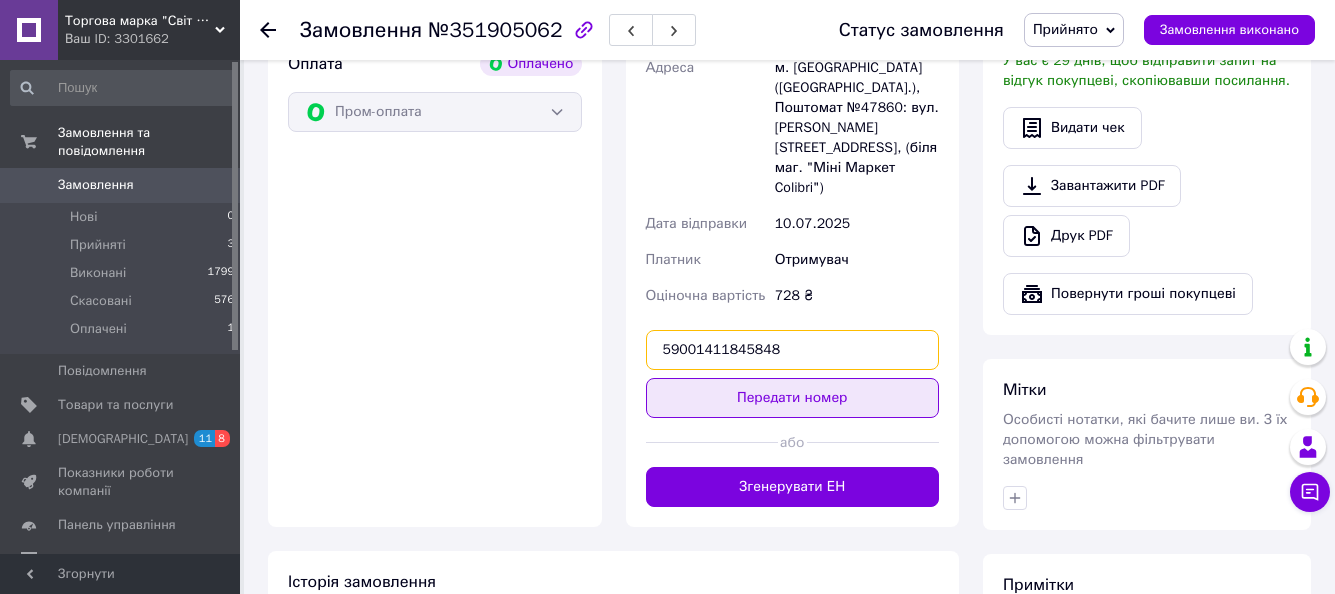 type on "59001411845848" 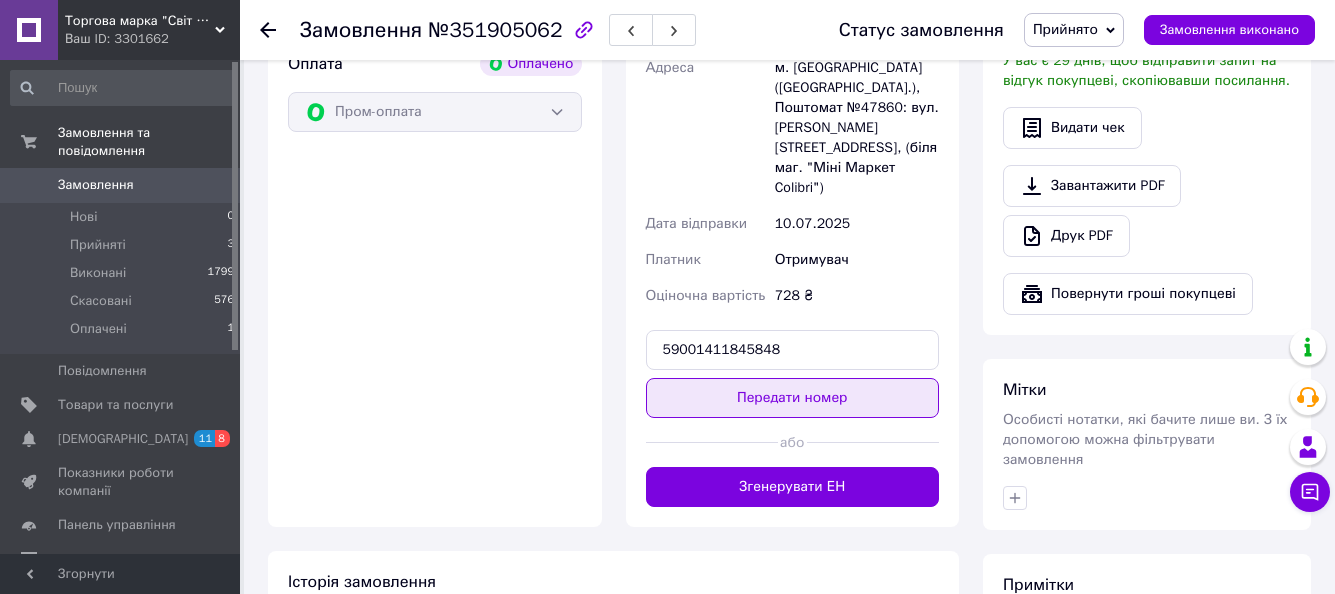 click on "Передати номер" at bounding box center [793, 398] 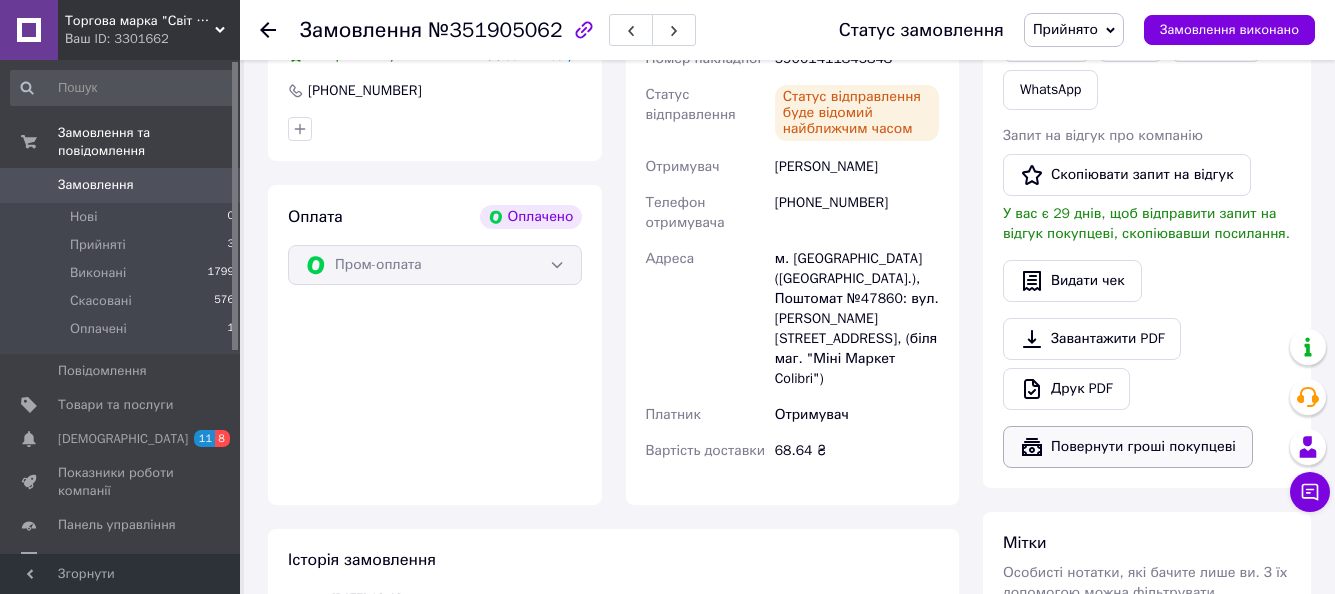scroll, scrollTop: 596, scrollLeft: 0, axis: vertical 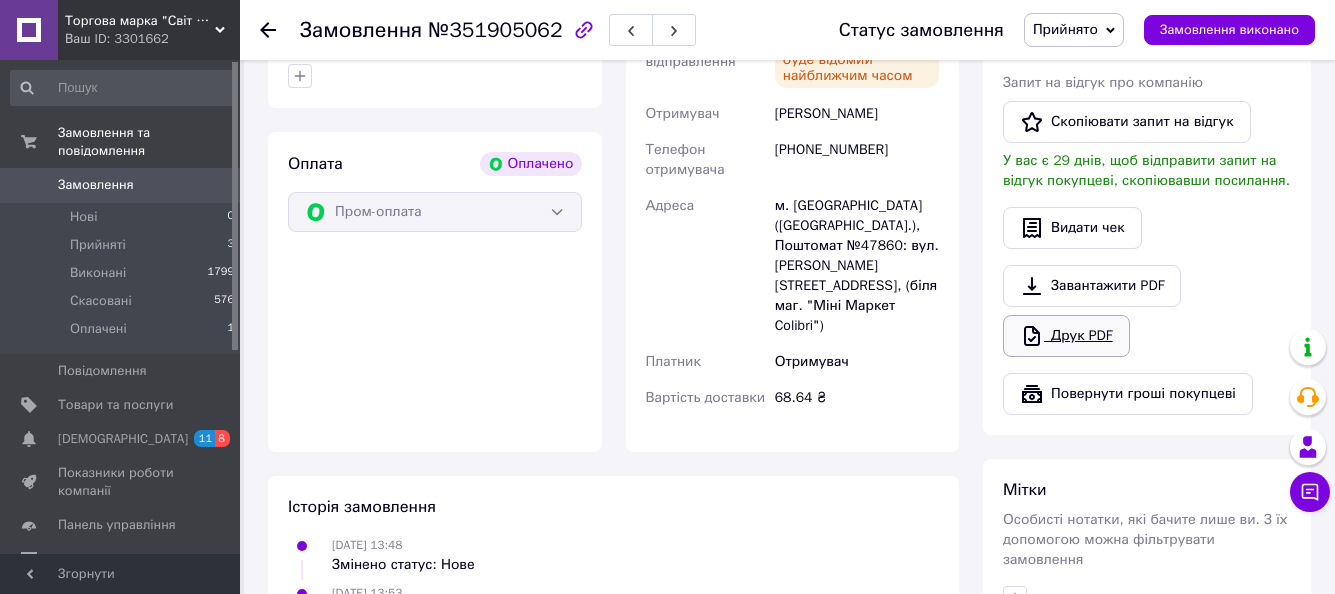 click on "Друк PDF" at bounding box center (1066, 336) 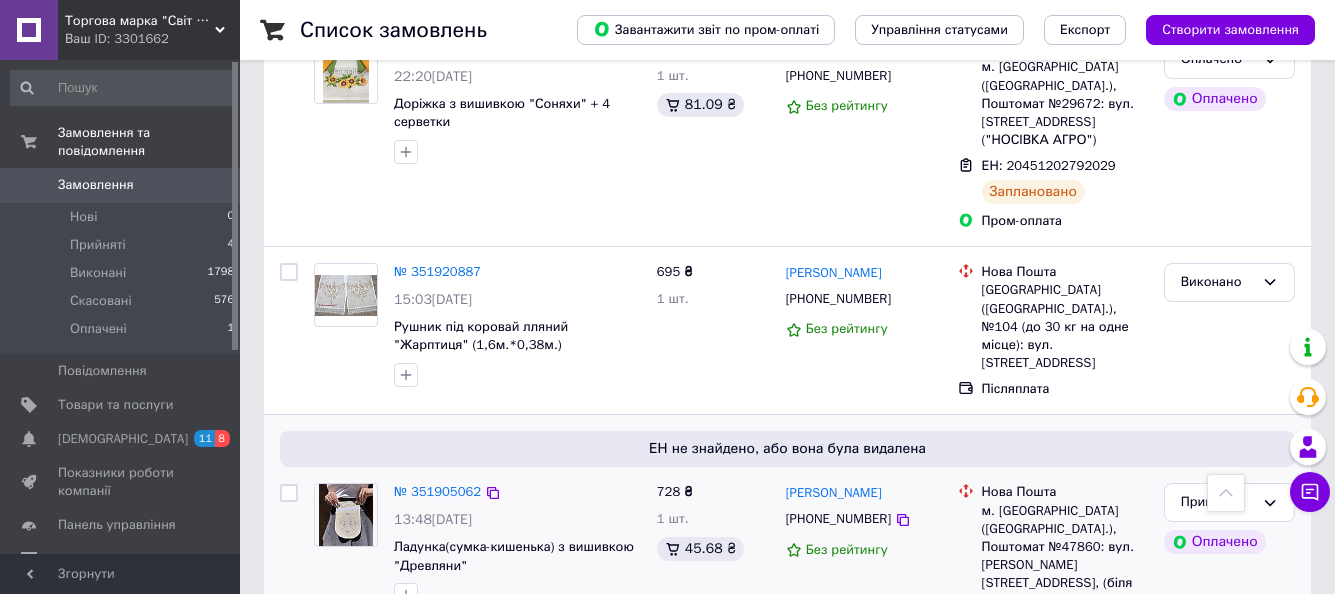 scroll, scrollTop: 700, scrollLeft: 0, axis: vertical 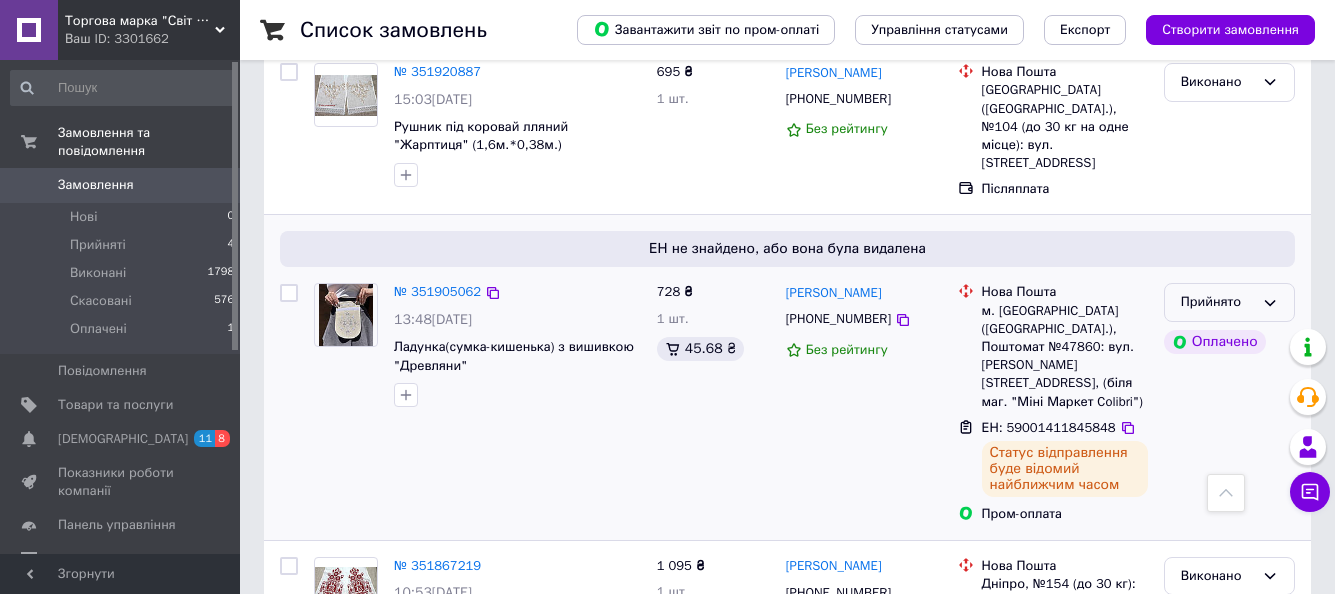 click 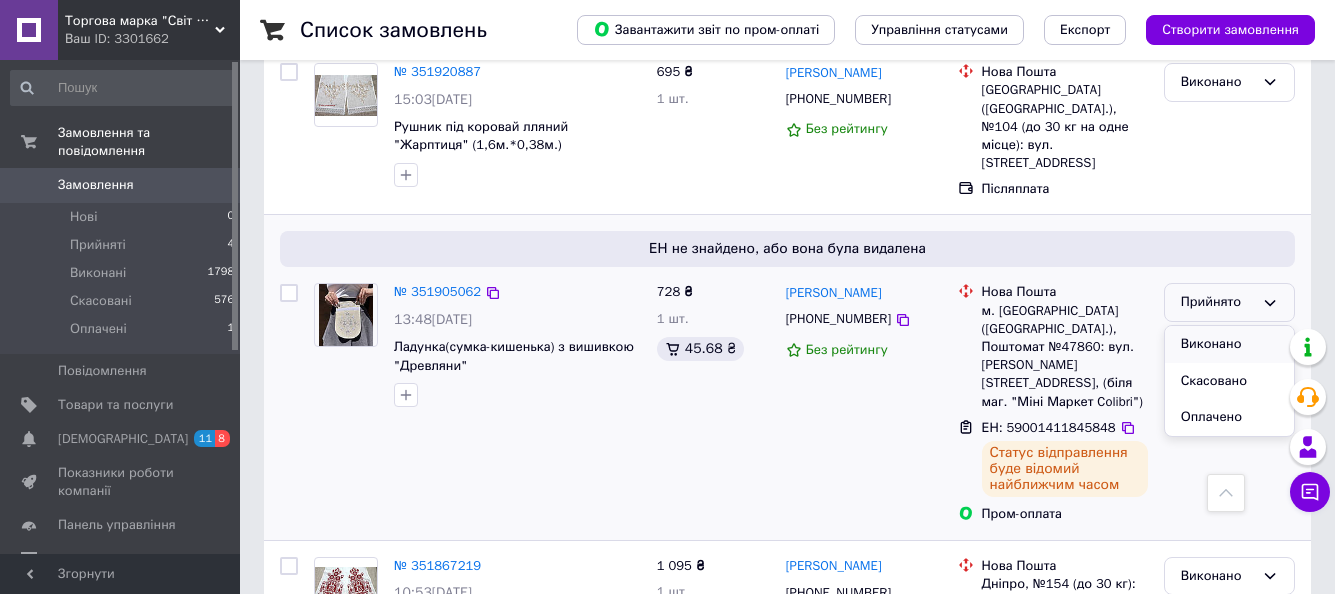 click on "Виконано" at bounding box center [1229, 344] 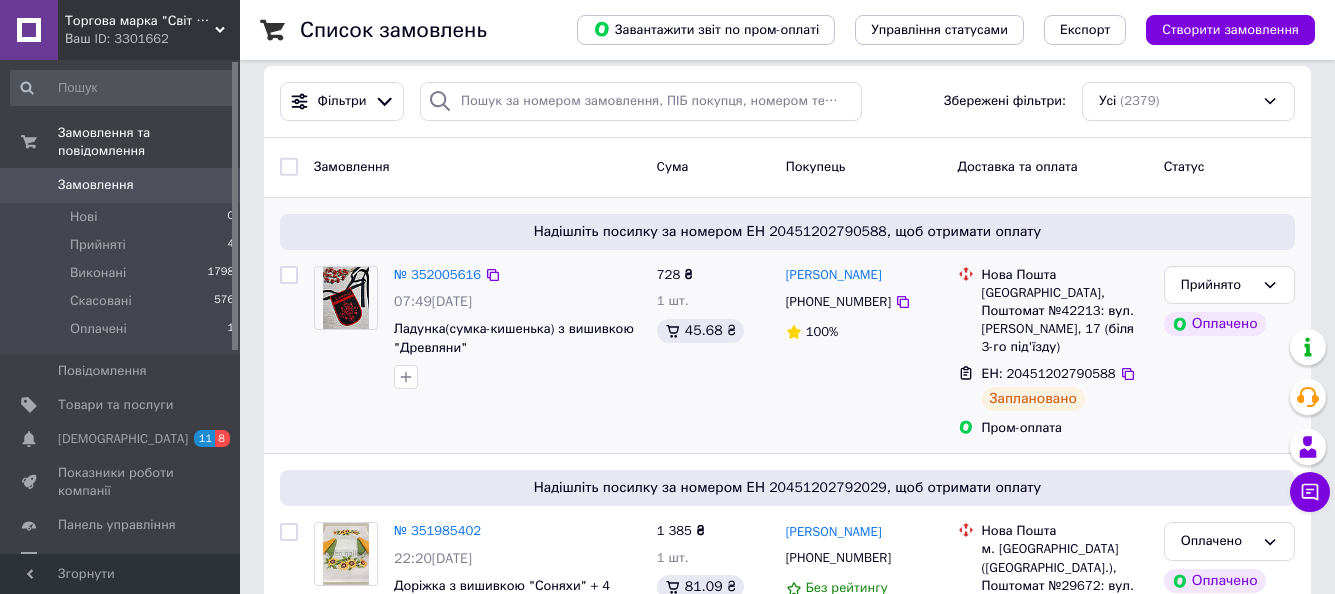 scroll, scrollTop: 0, scrollLeft: 0, axis: both 